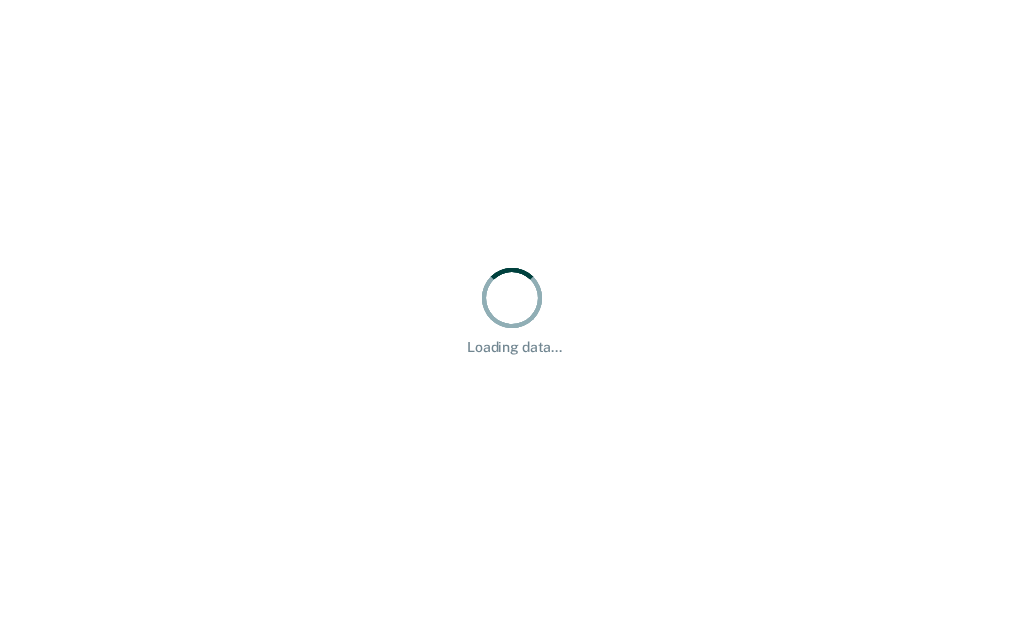 scroll, scrollTop: 0, scrollLeft: 0, axis: both 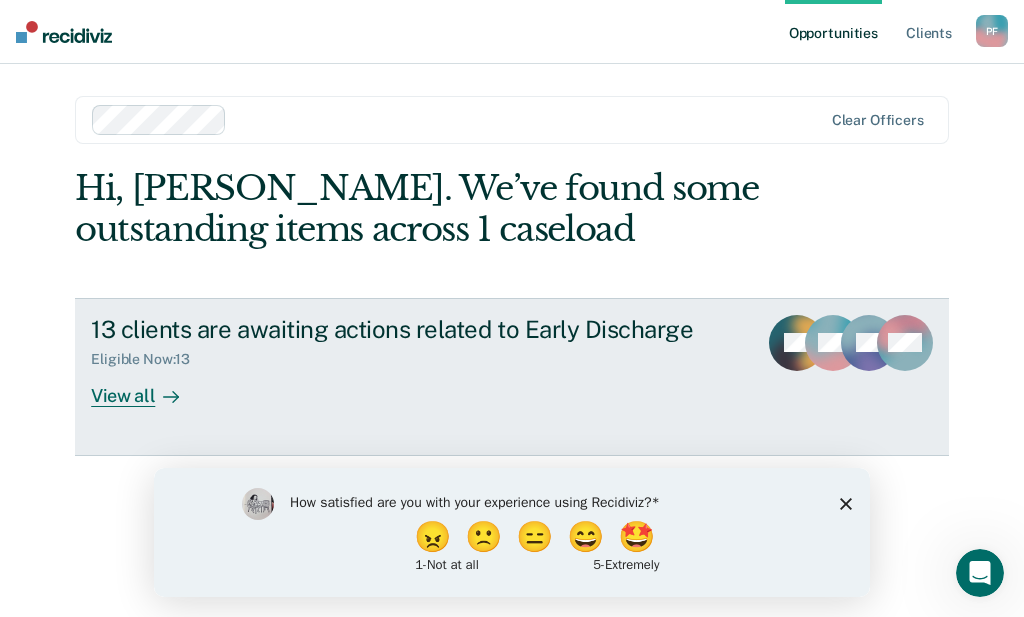 click on "View all" at bounding box center [147, 387] 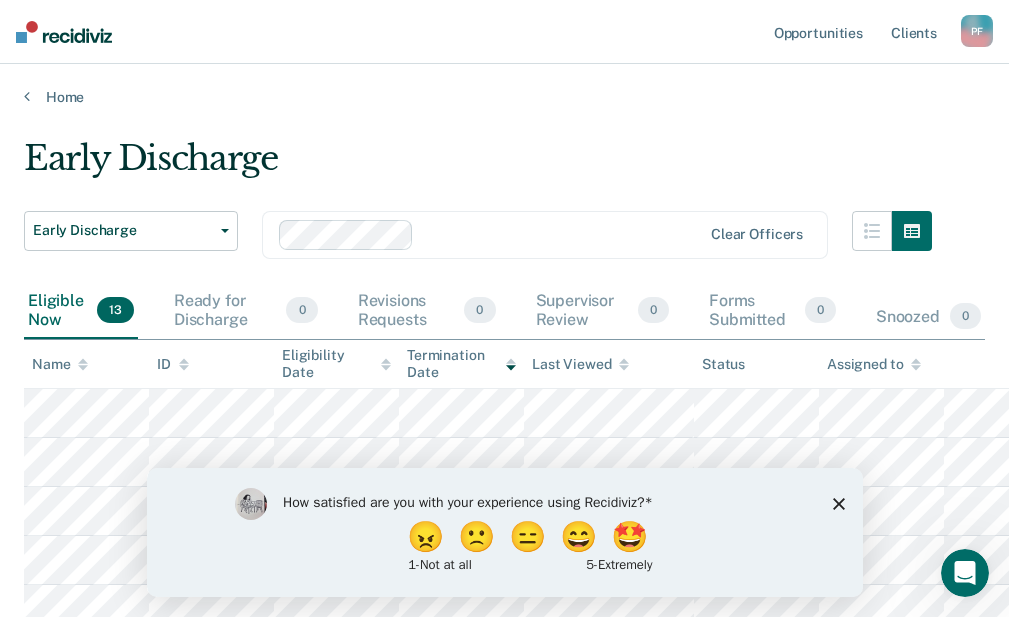 click 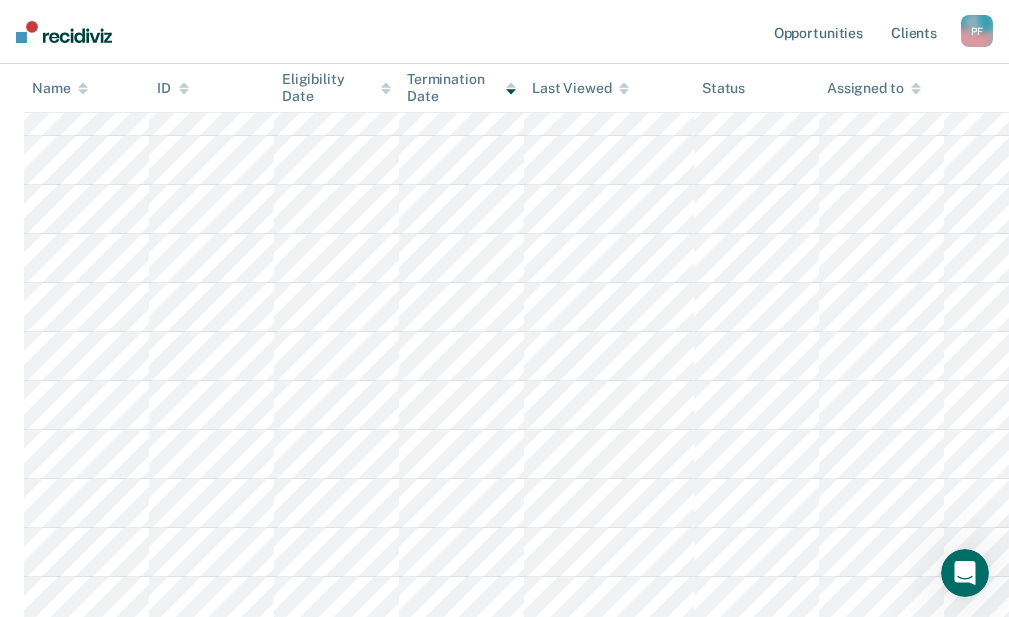 scroll, scrollTop: 500, scrollLeft: 0, axis: vertical 